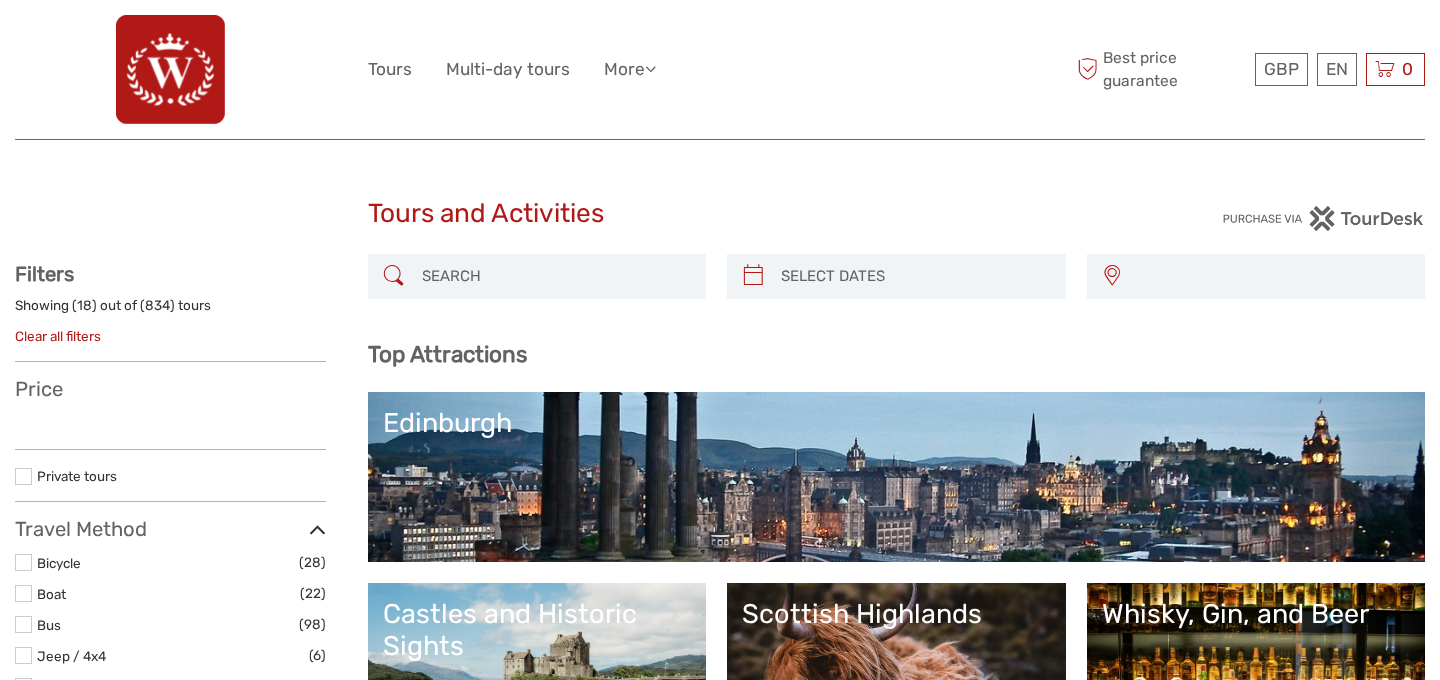 select 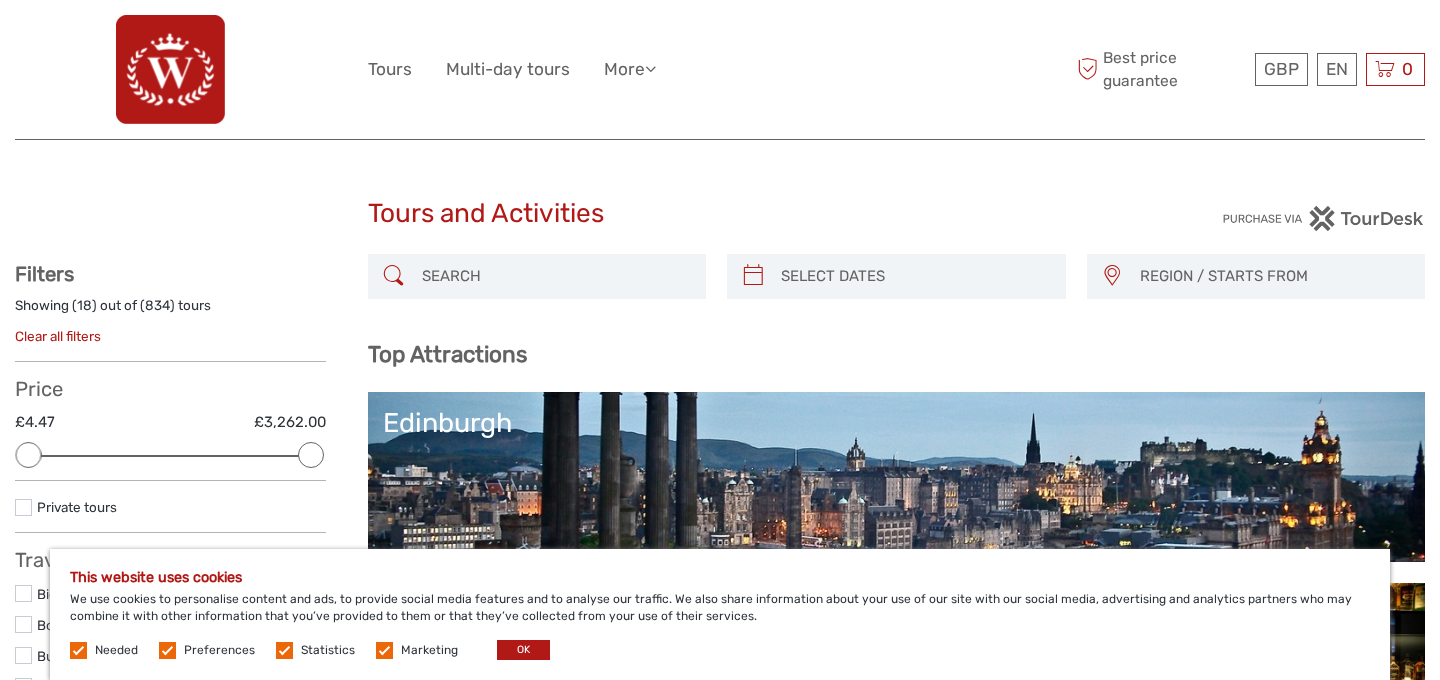 scroll, scrollTop: 0, scrollLeft: 0, axis: both 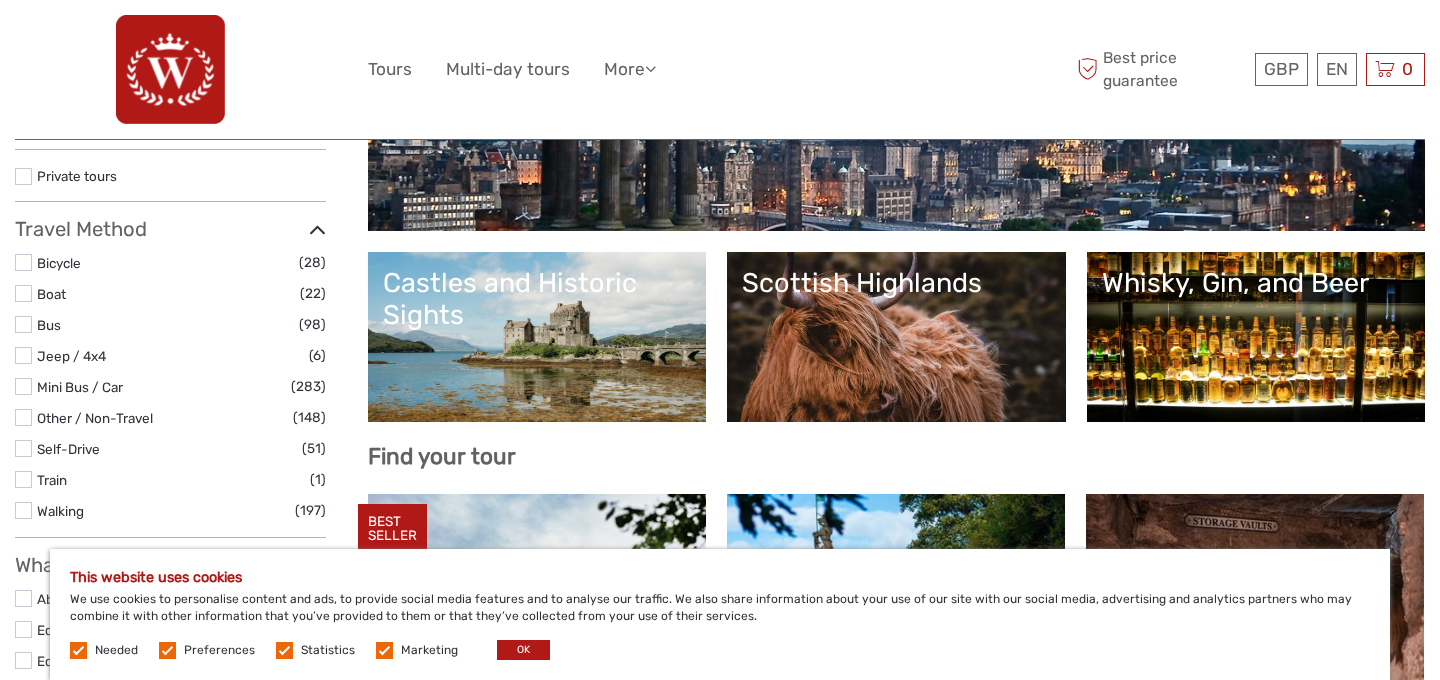 click on "Scottish Highlands" at bounding box center (896, 337) 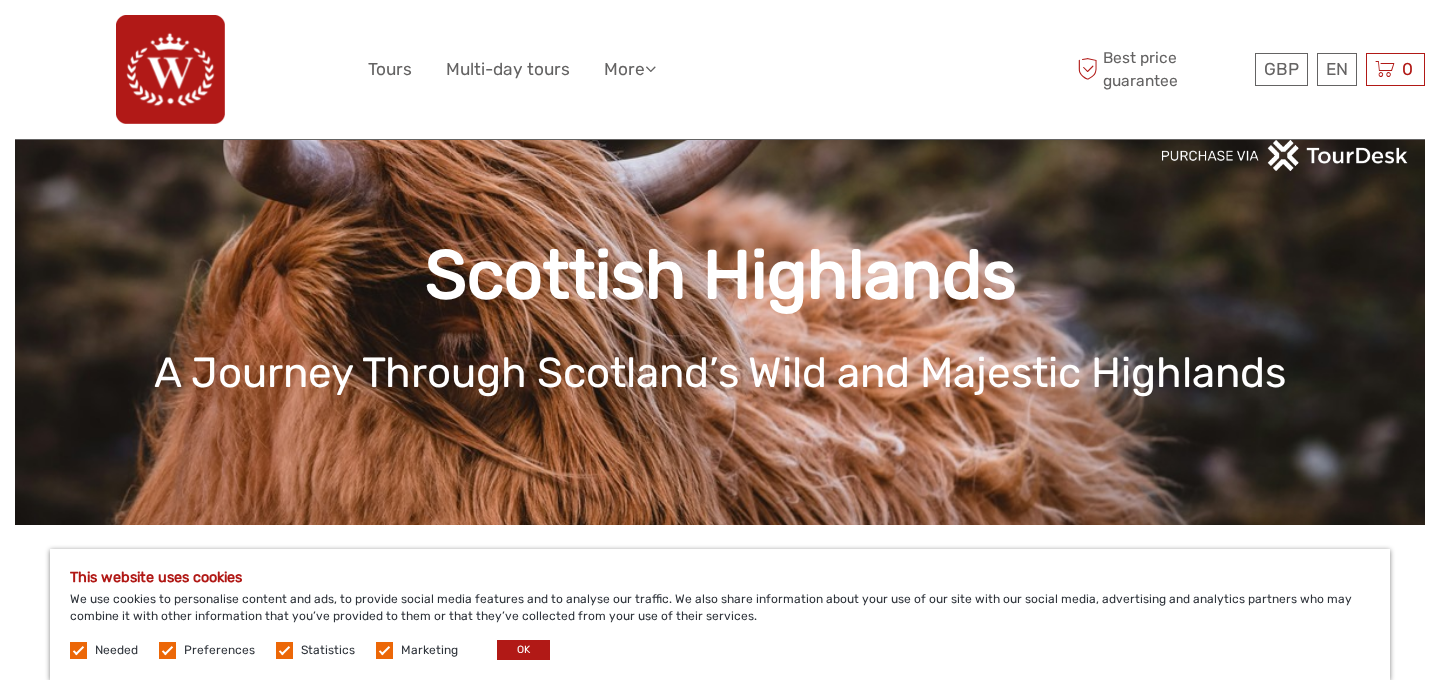 scroll, scrollTop: 112, scrollLeft: 0, axis: vertical 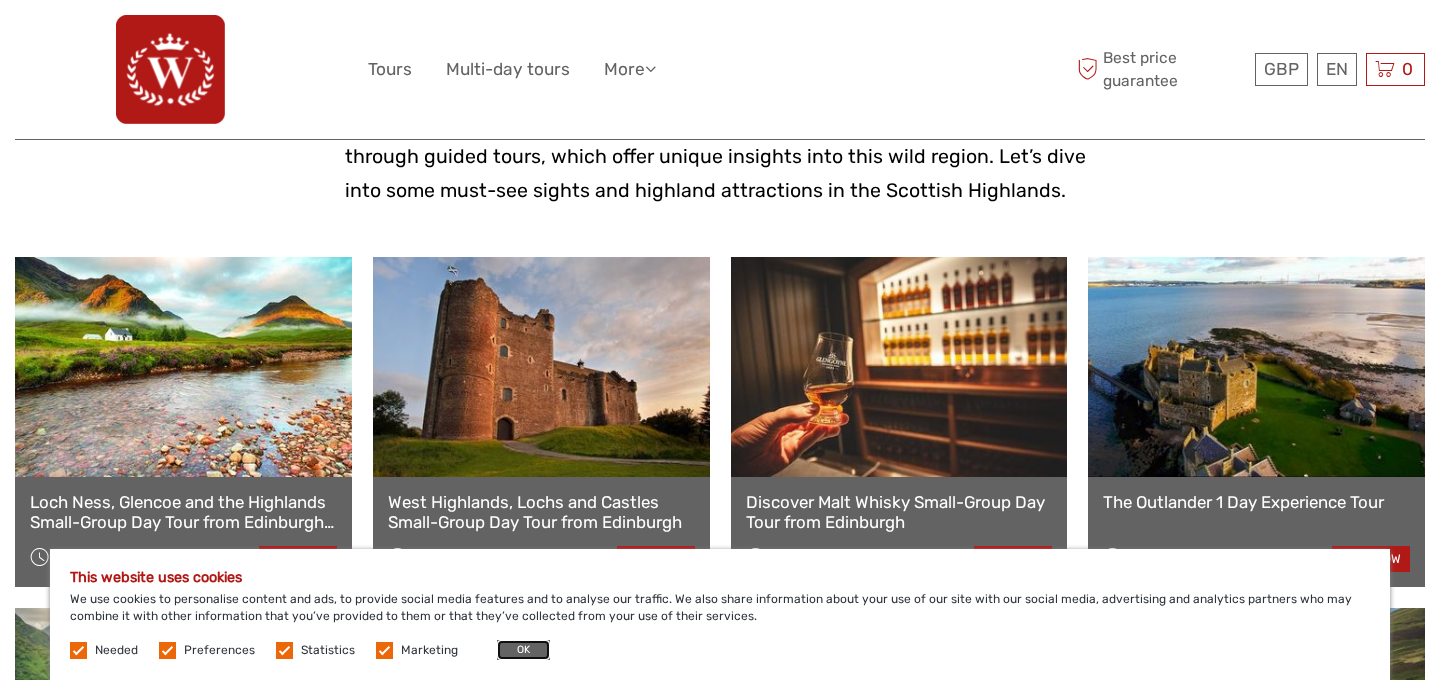 click on "OK" at bounding box center (523, 650) 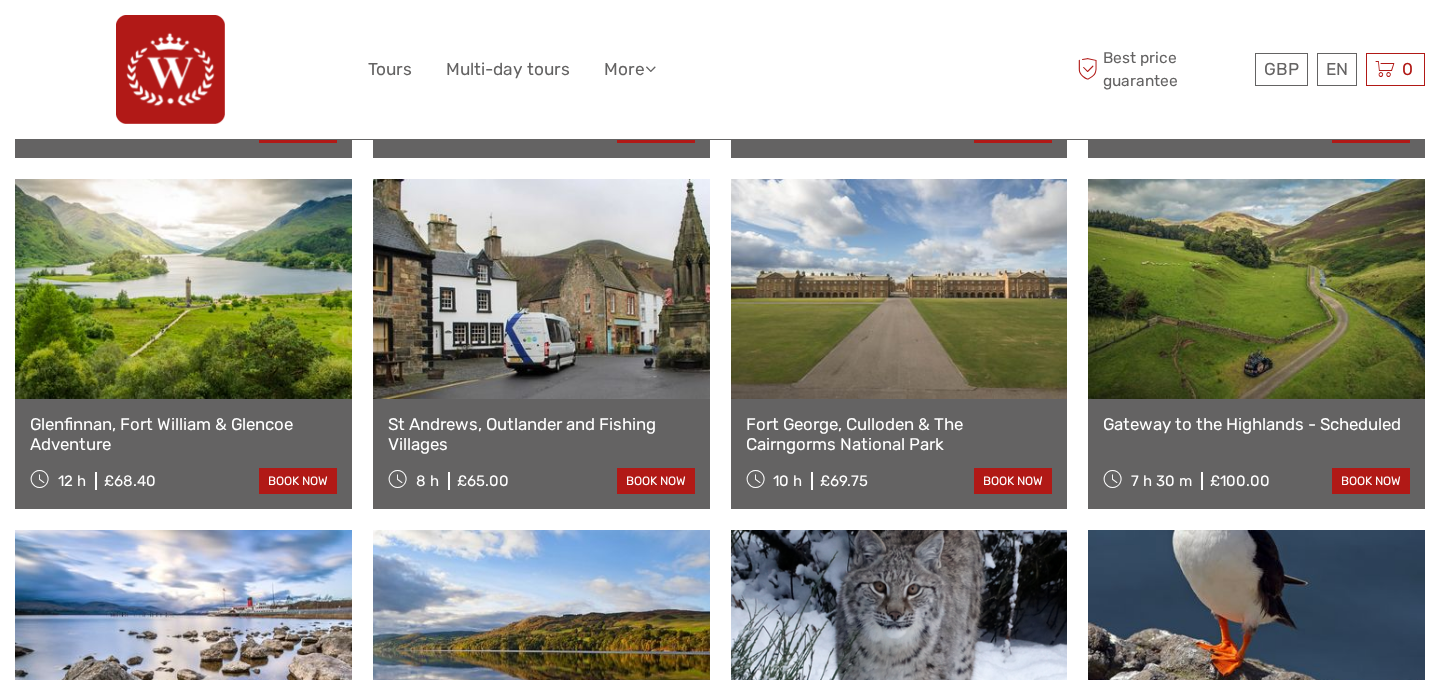 scroll, scrollTop: 1020, scrollLeft: 0, axis: vertical 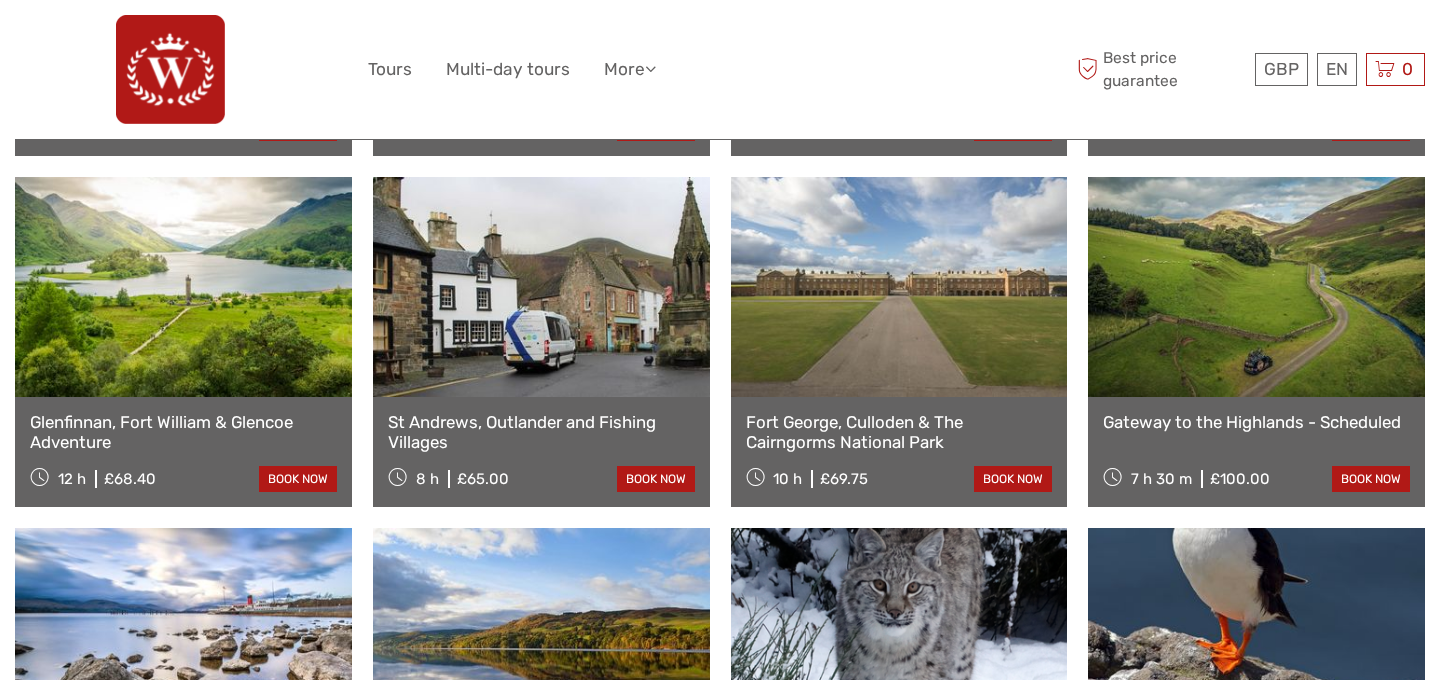 click at bounding box center [1256, 287] 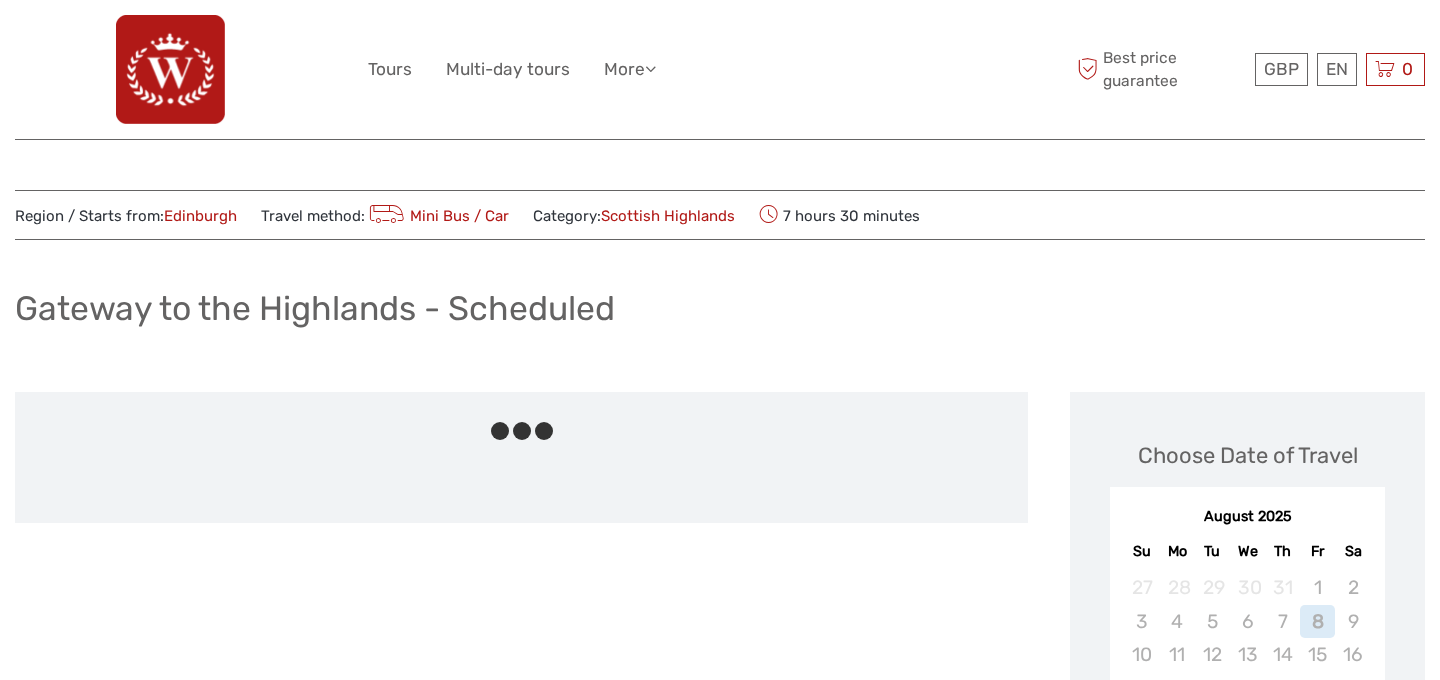 scroll, scrollTop: 0, scrollLeft: 0, axis: both 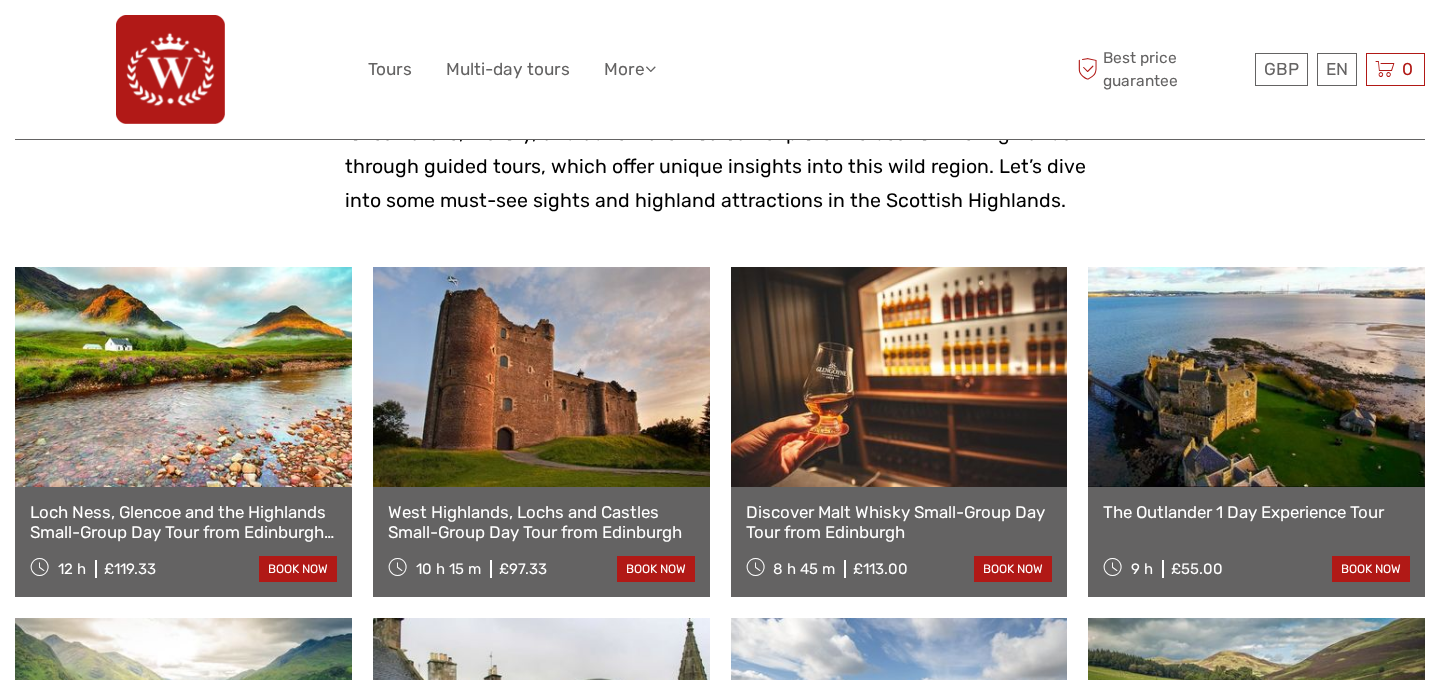 click at bounding box center [541, 377] 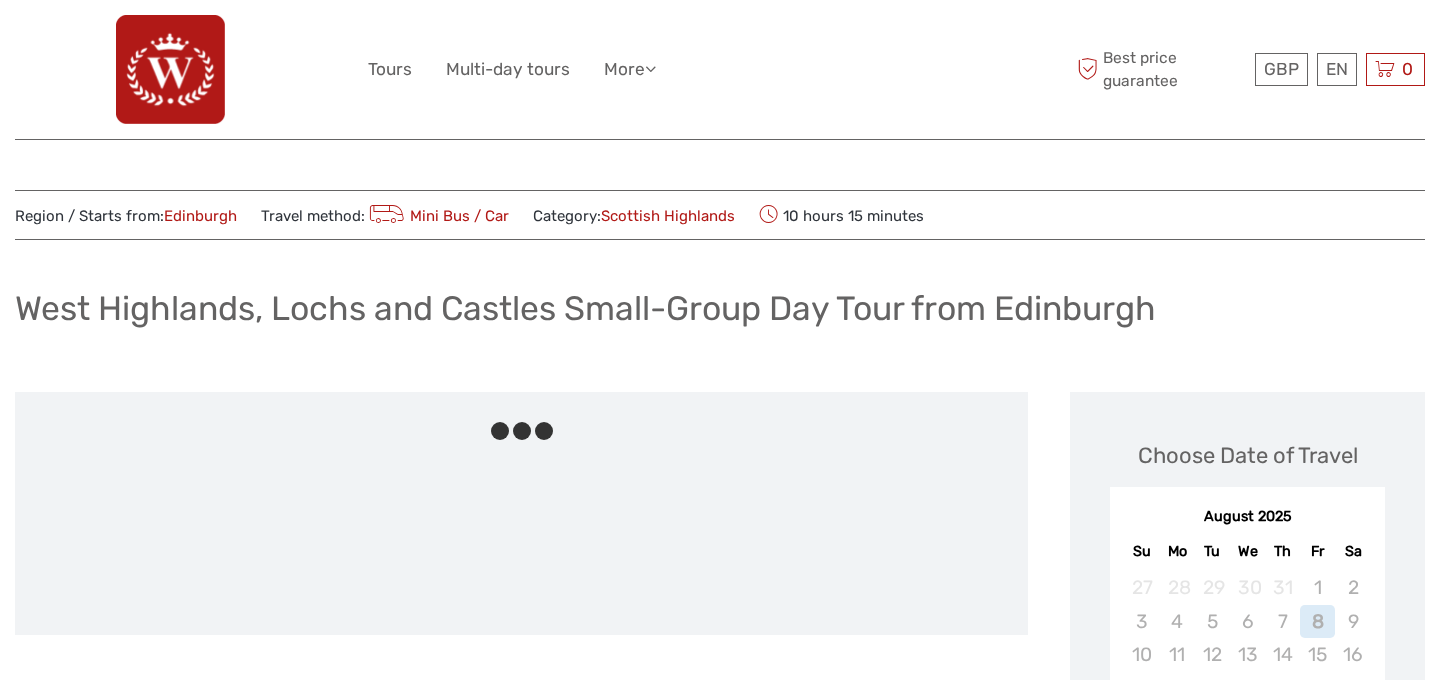 scroll, scrollTop: 0, scrollLeft: 0, axis: both 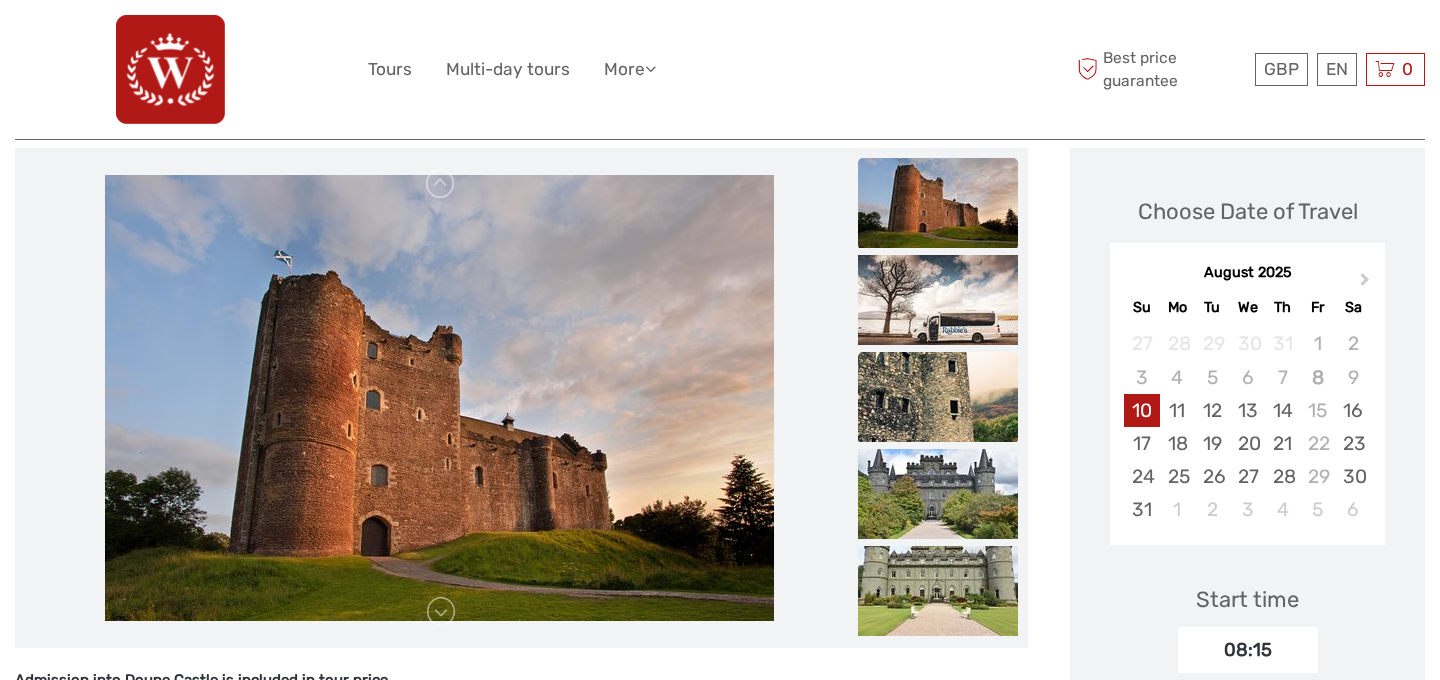 click at bounding box center [938, 397] 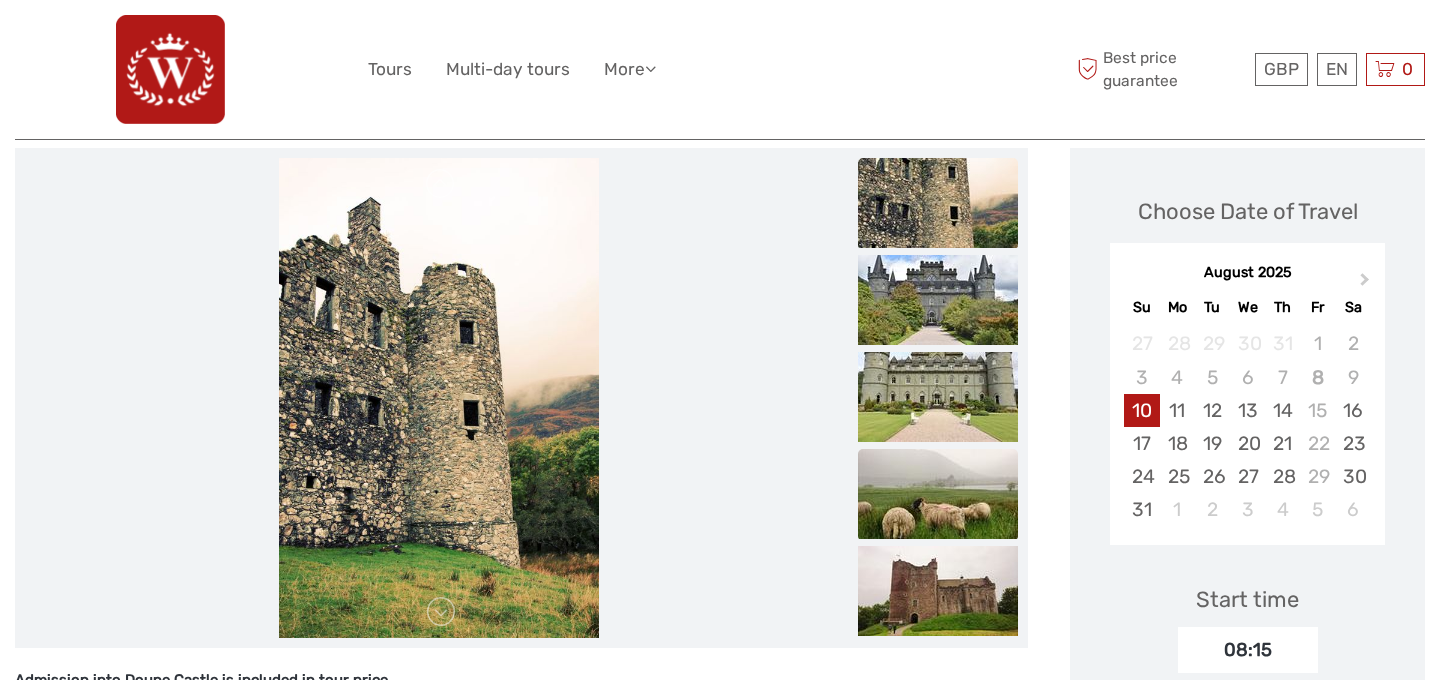 click at bounding box center (938, 494) 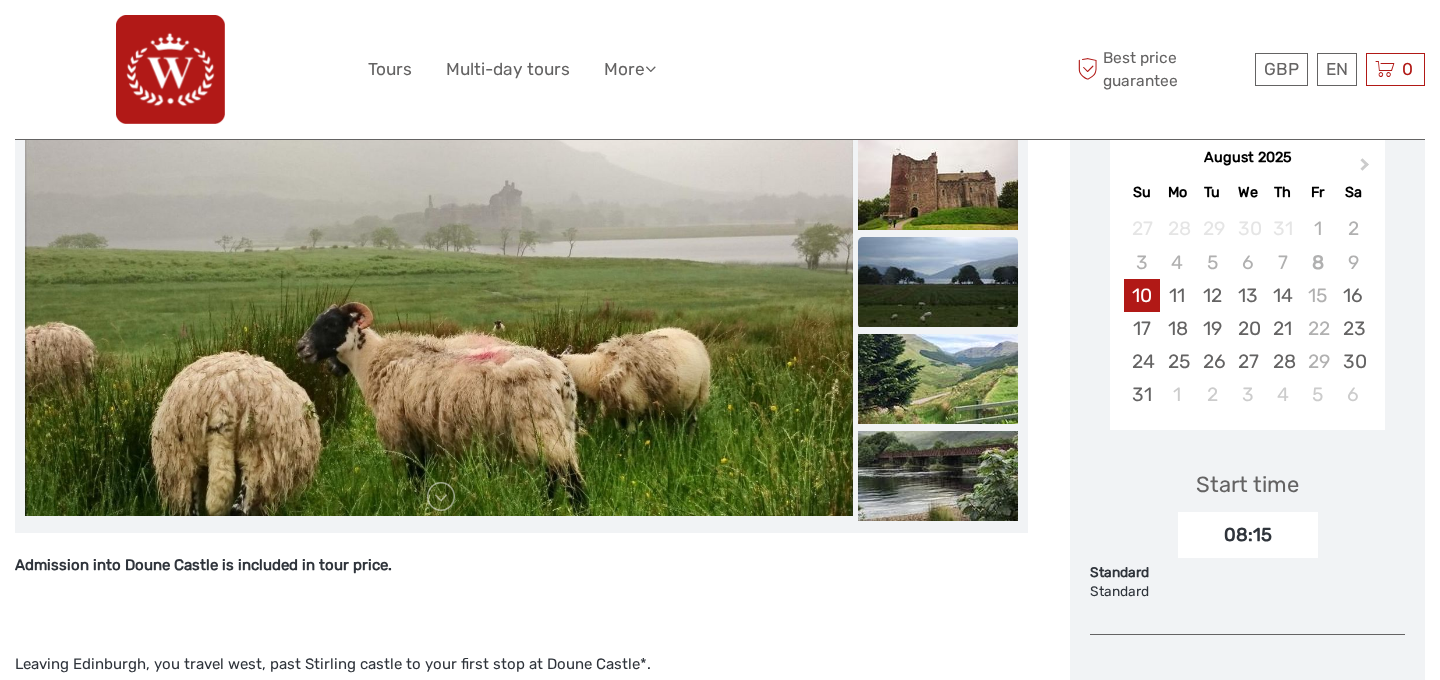 scroll, scrollTop: 384, scrollLeft: 0, axis: vertical 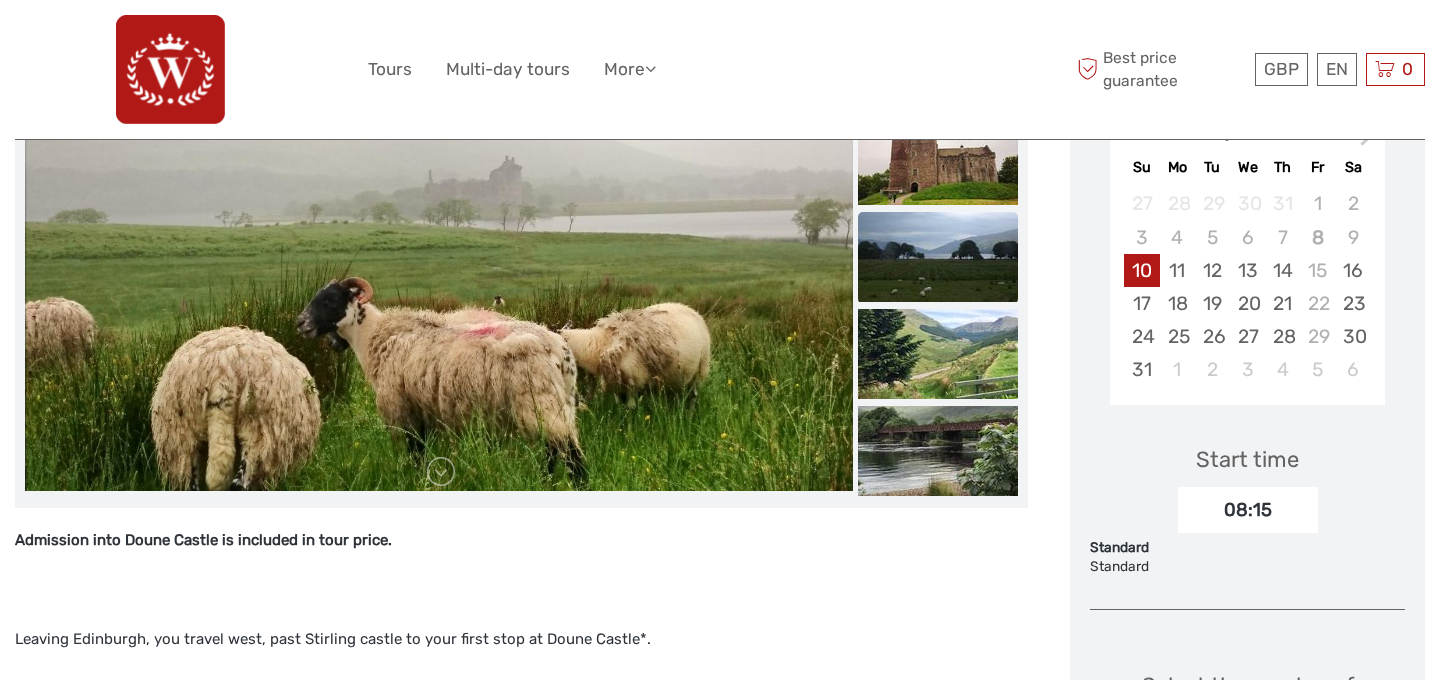 click at bounding box center (938, 451) 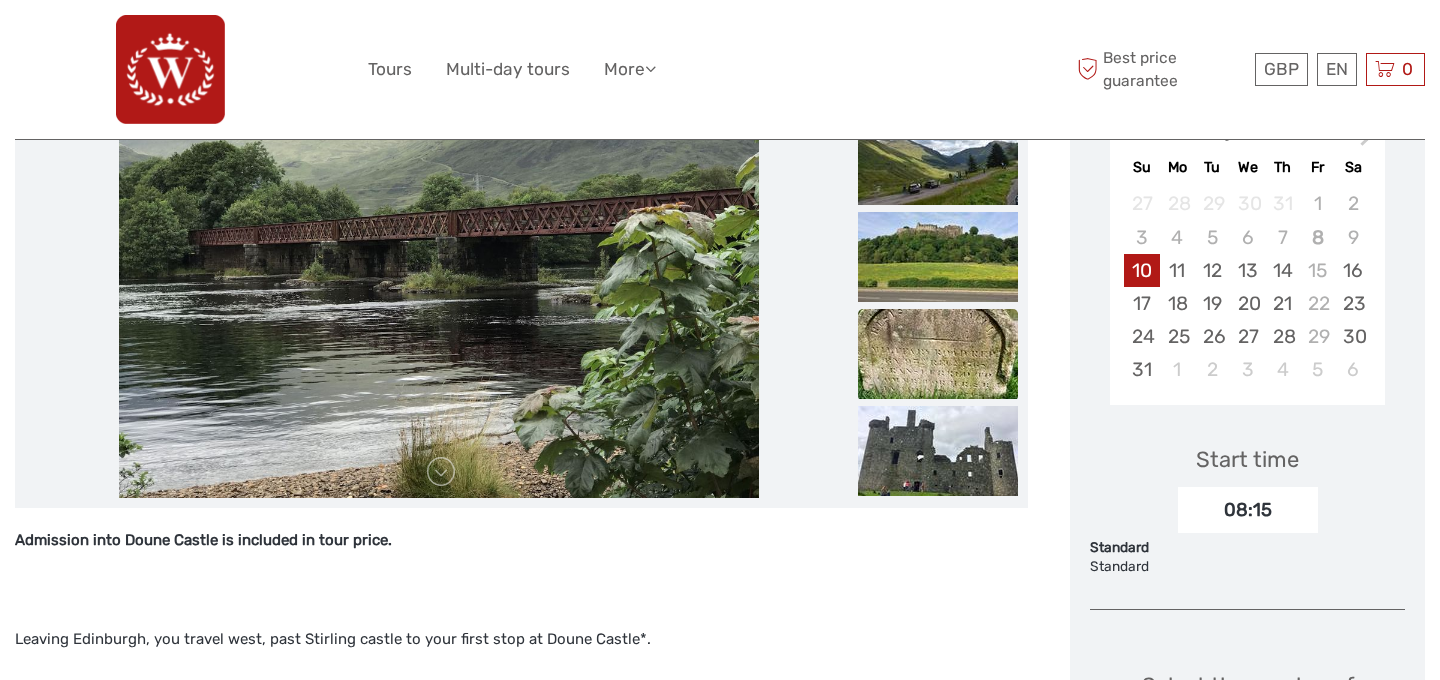 click at bounding box center [938, 354] 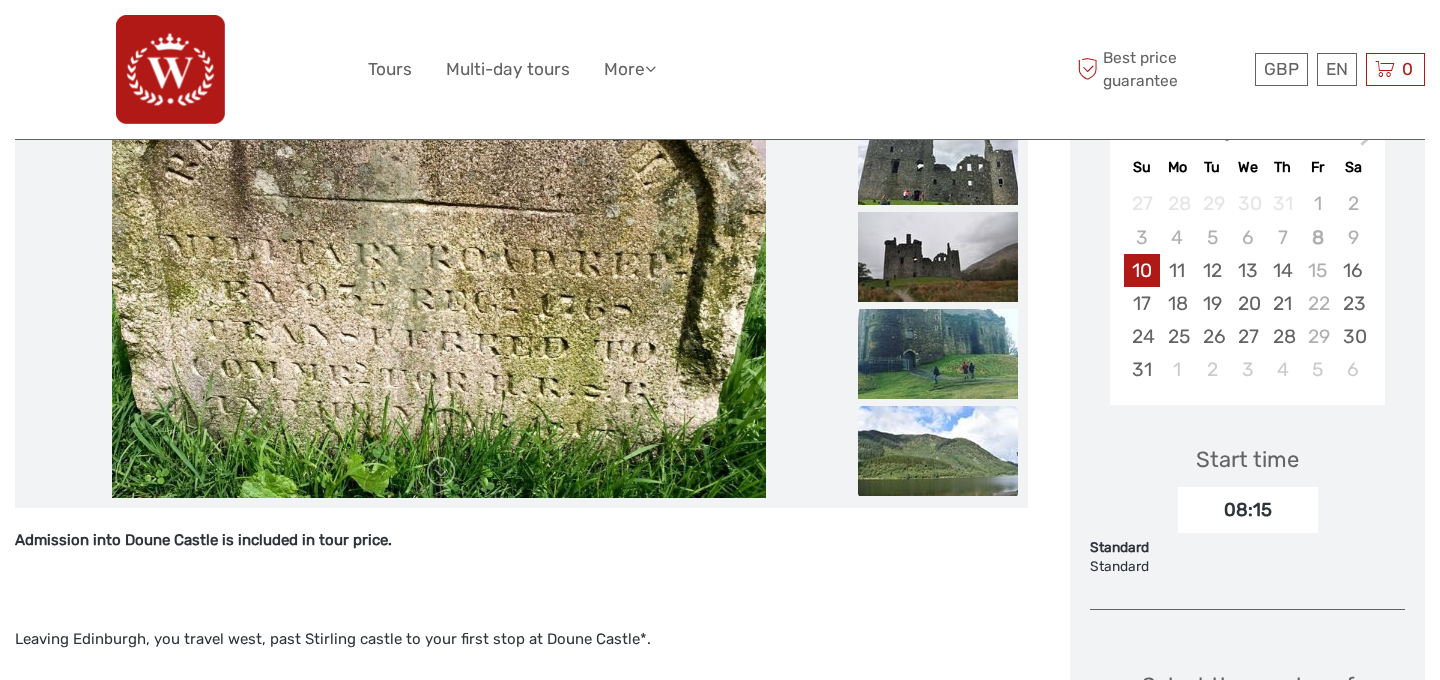 click at bounding box center [938, 451] 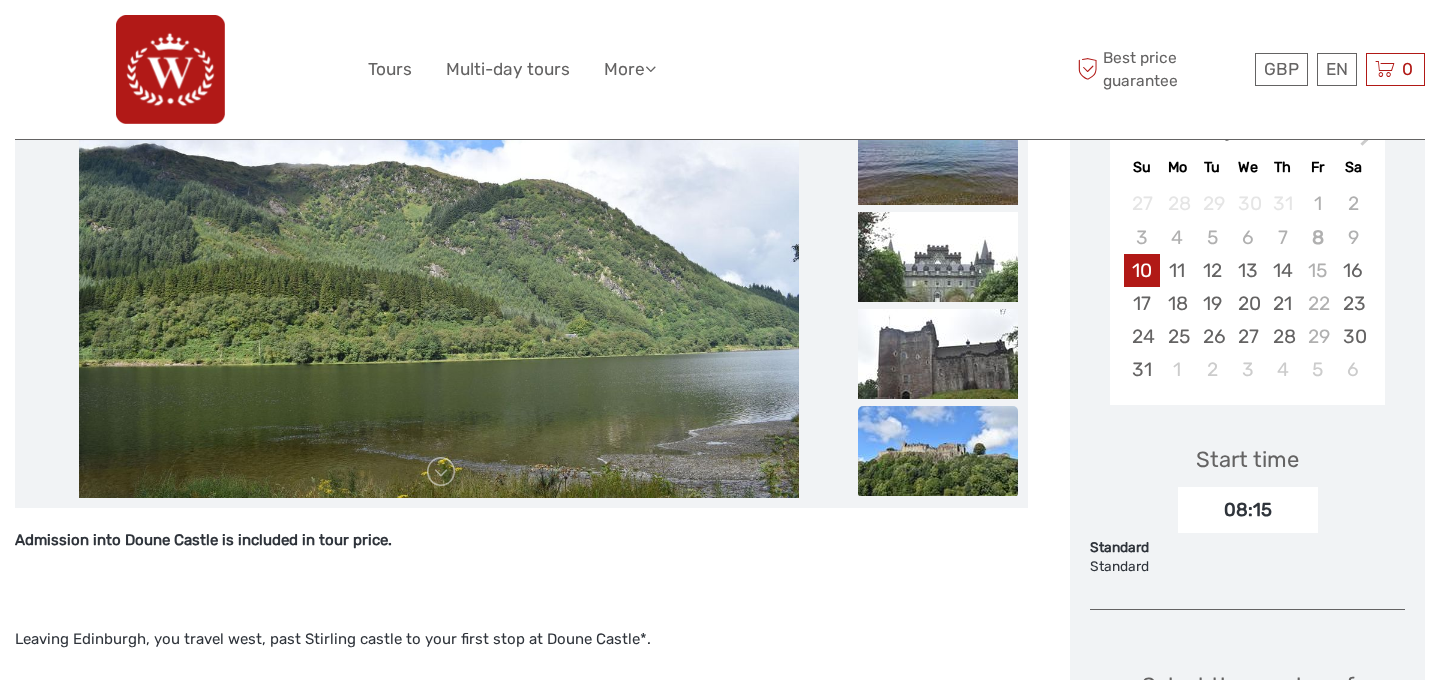 click at bounding box center [938, 451] 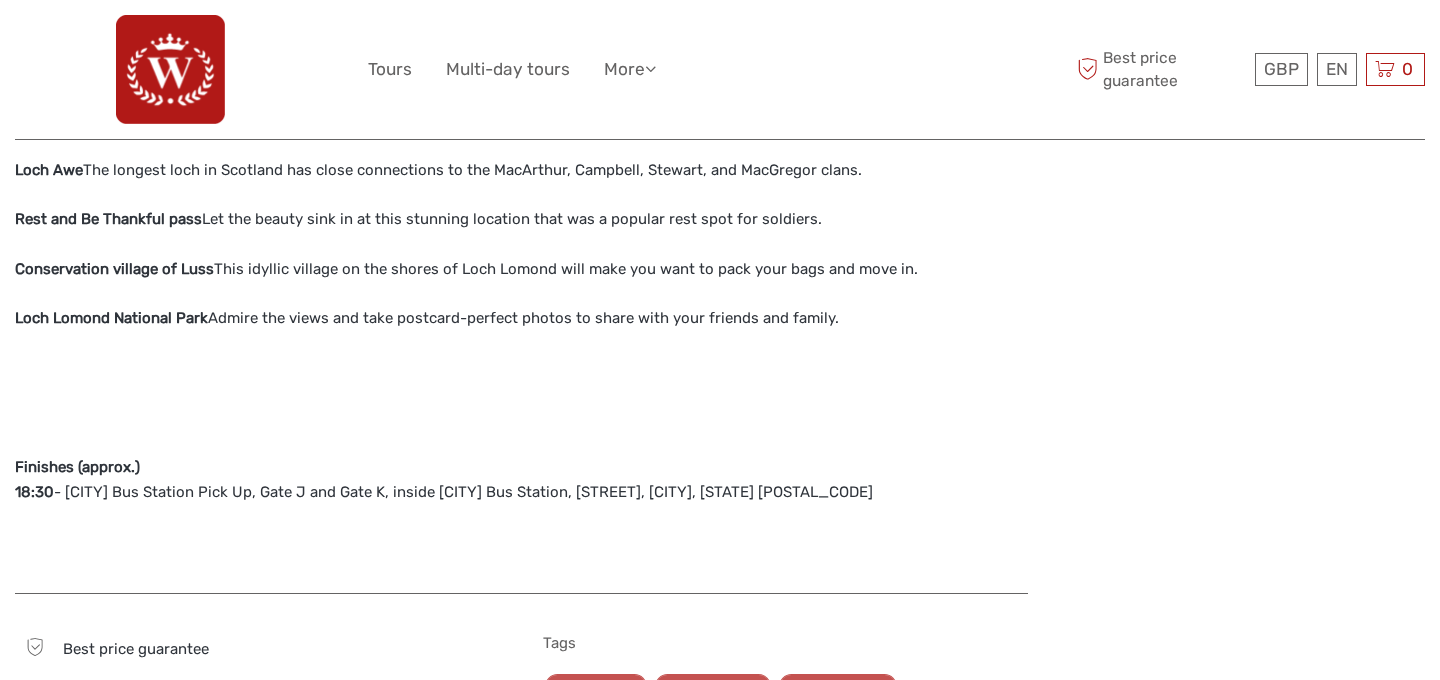 scroll, scrollTop: 1849, scrollLeft: 0, axis: vertical 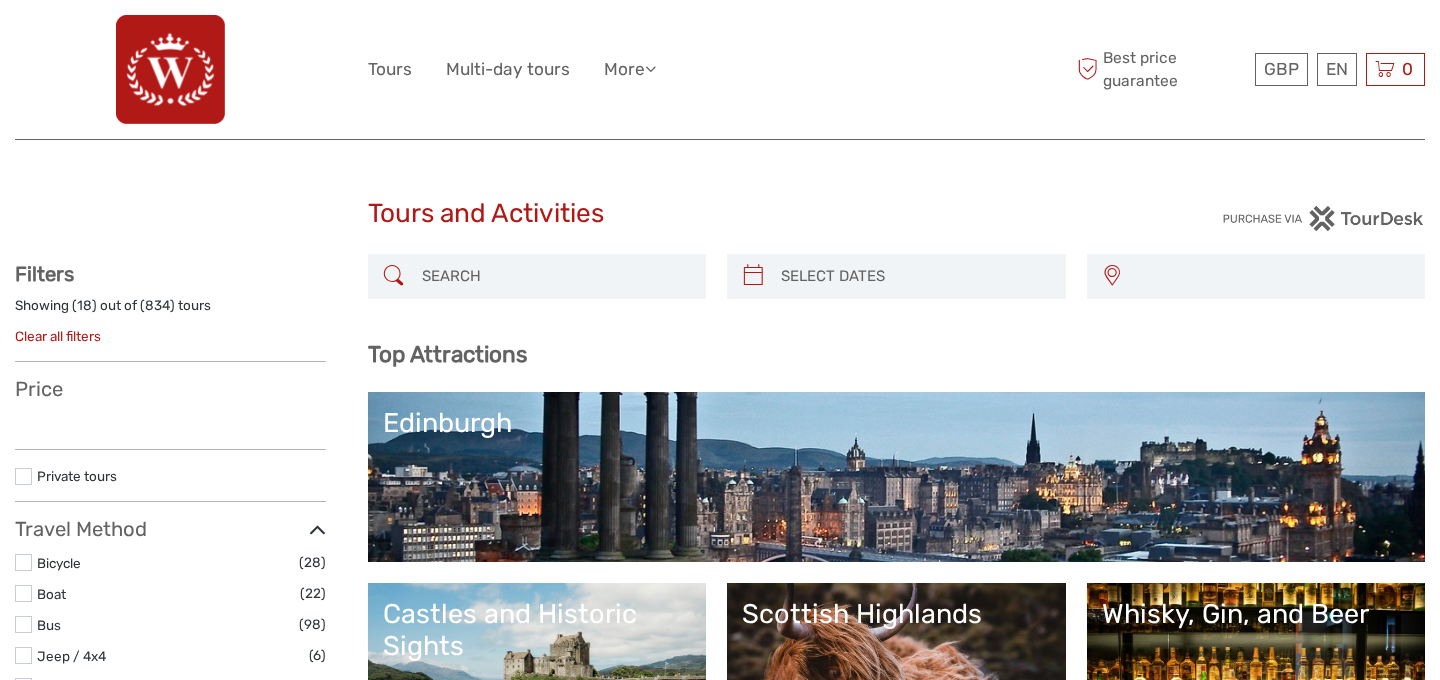 select 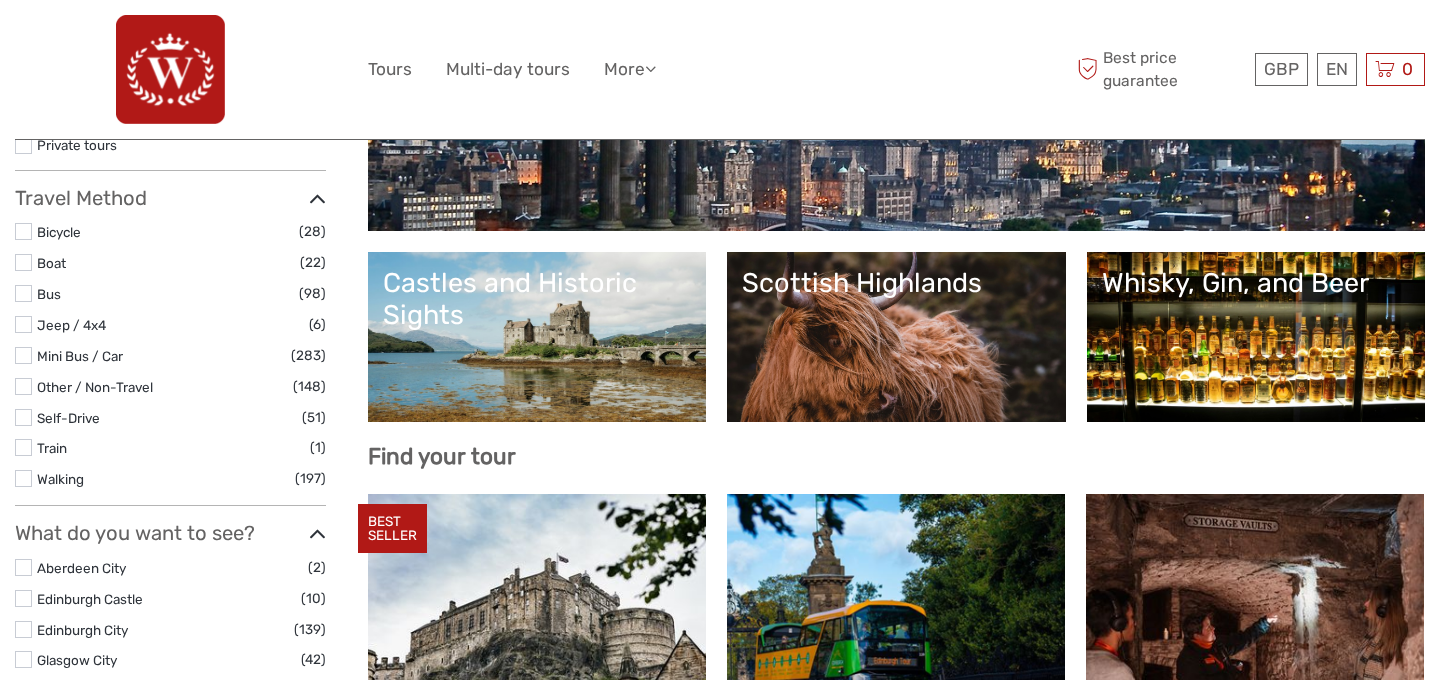 select 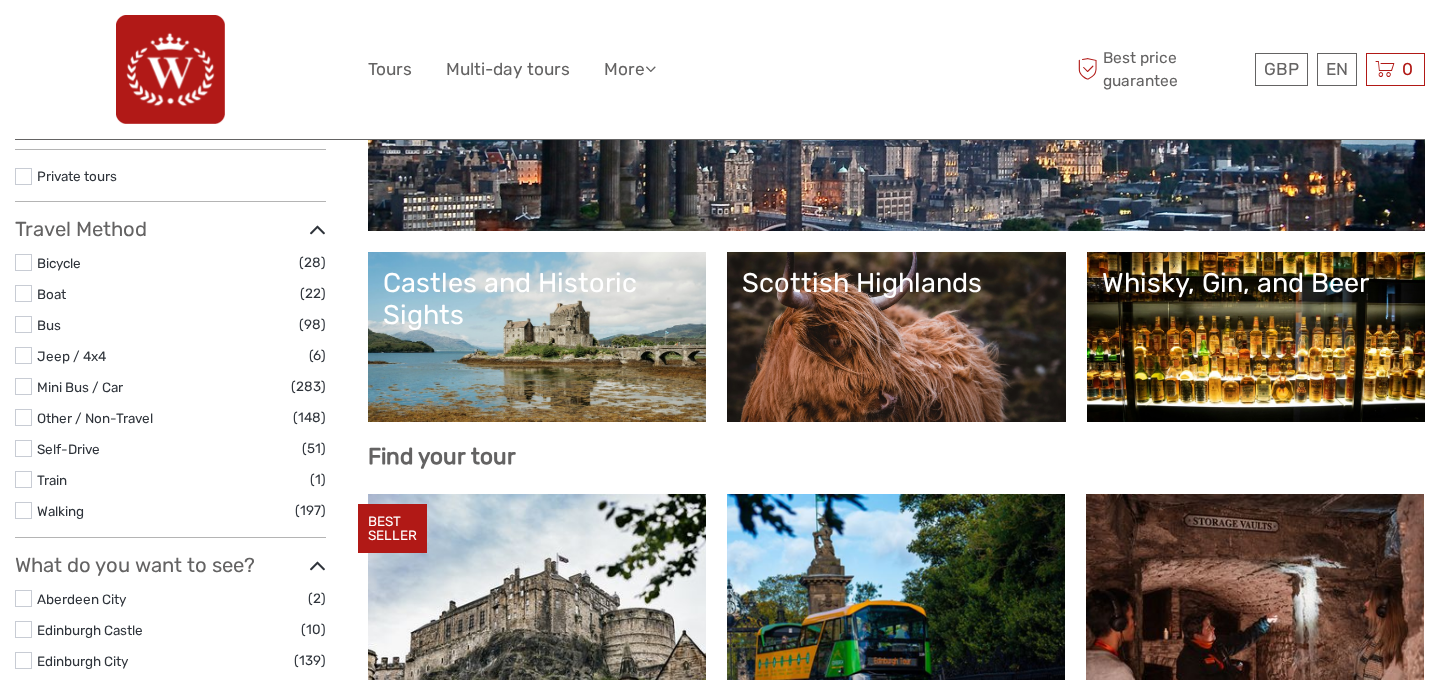 scroll, scrollTop: 0, scrollLeft: 0, axis: both 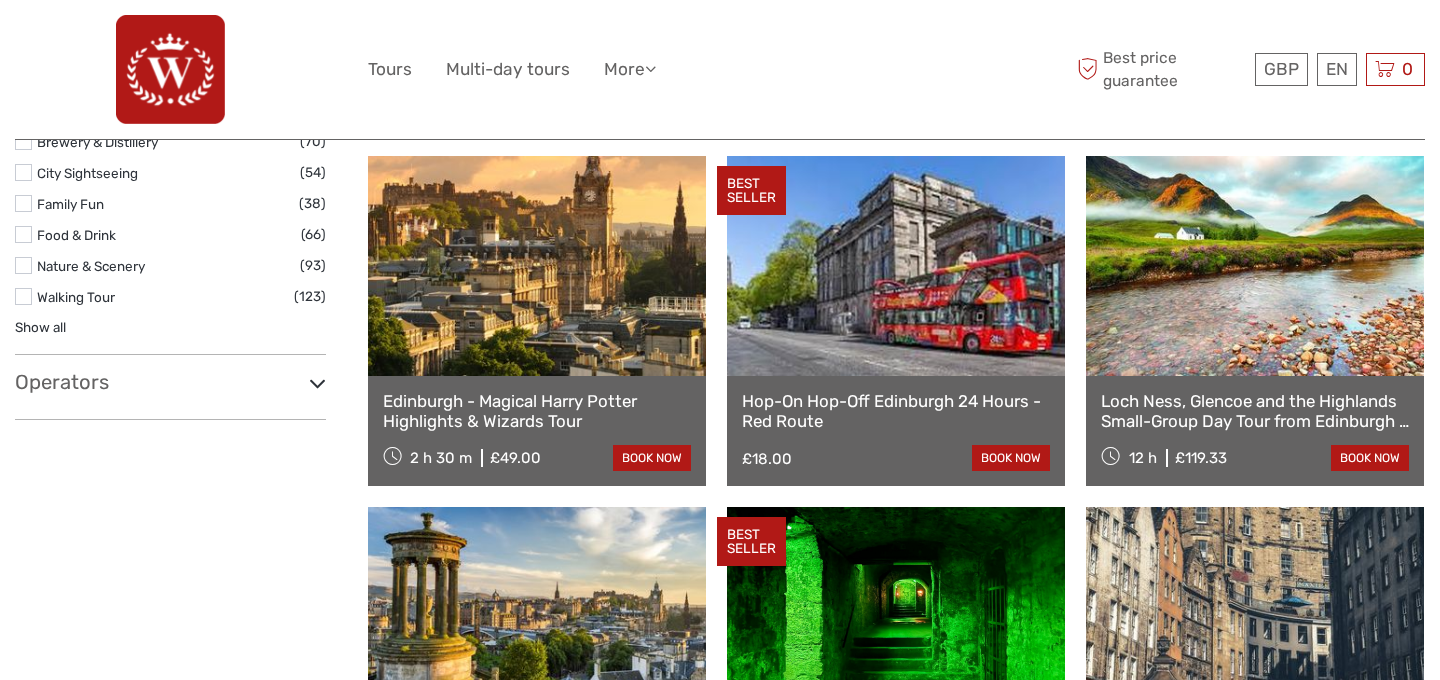 click at bounding box center [1255, 266] 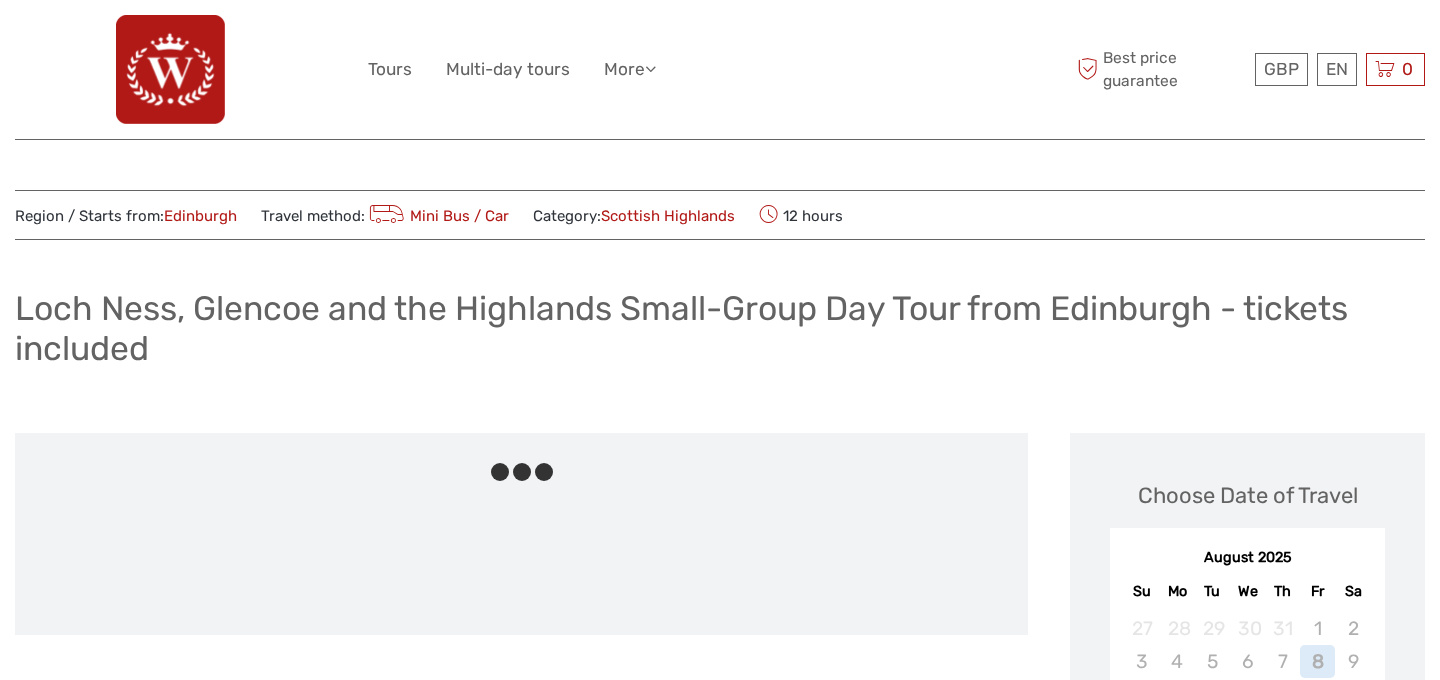 scroll, scrollTop: 0, scrollLeft: 0, axis: both 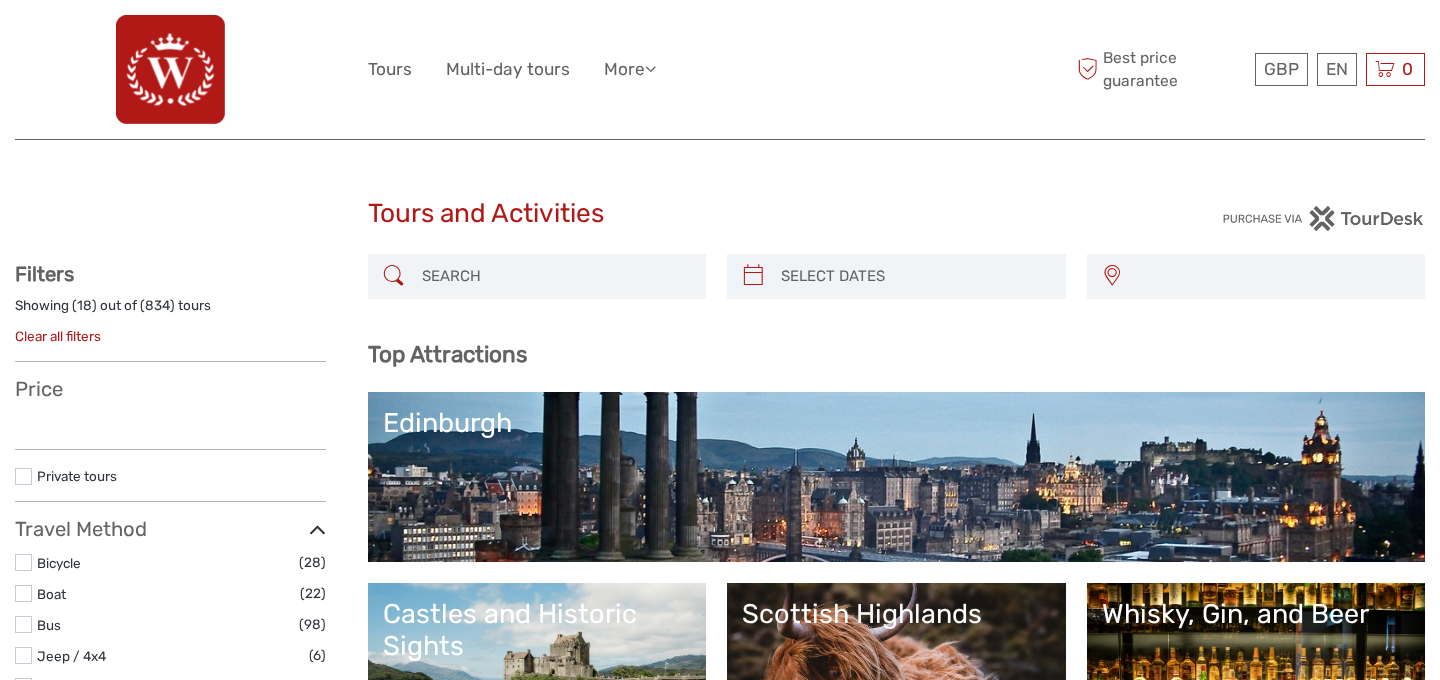 select 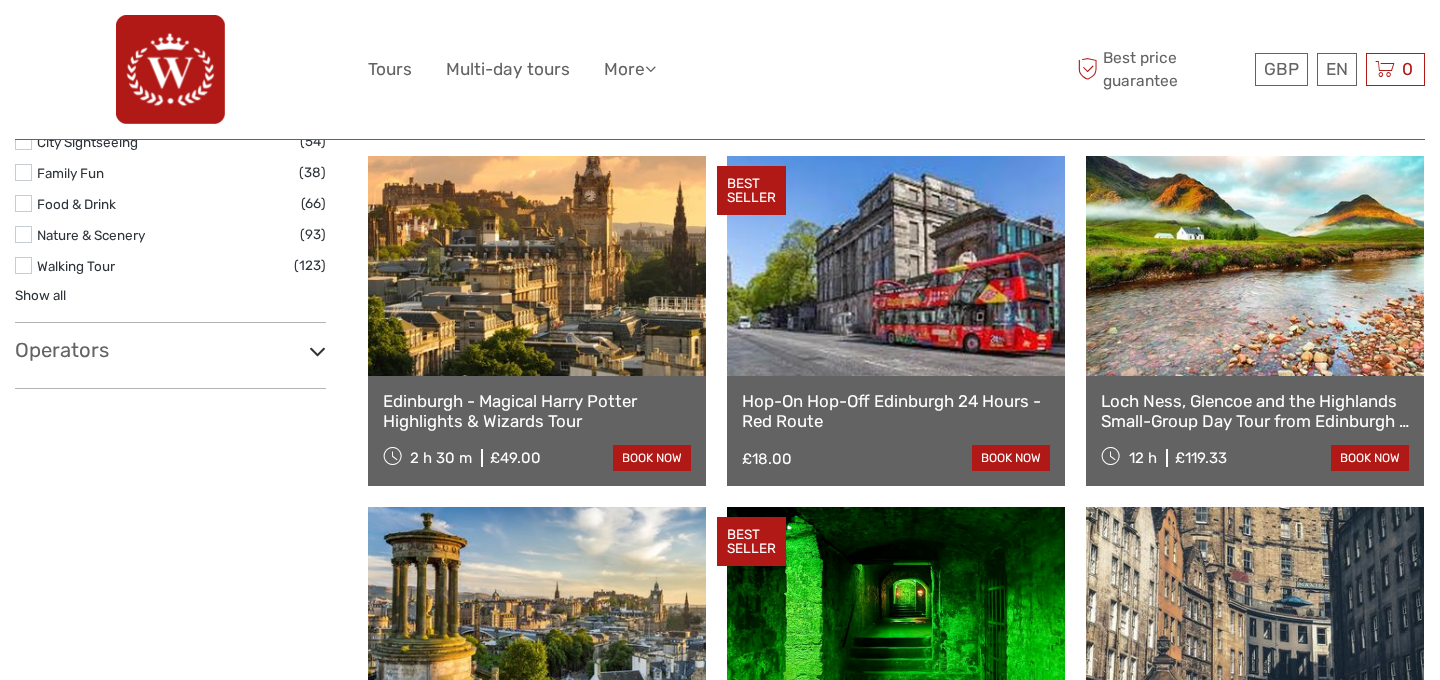 select 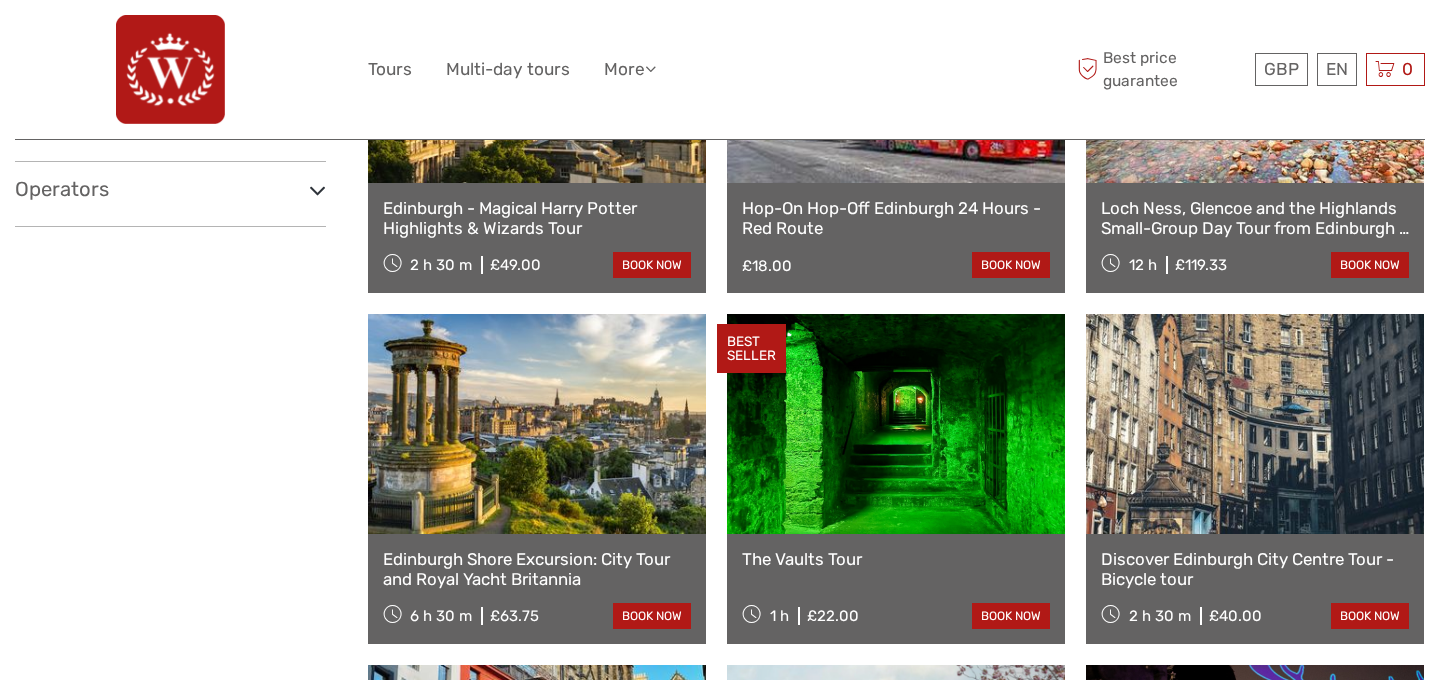 scroll, scrollTop: 1622, scrollLeft: 0, axis: vertical 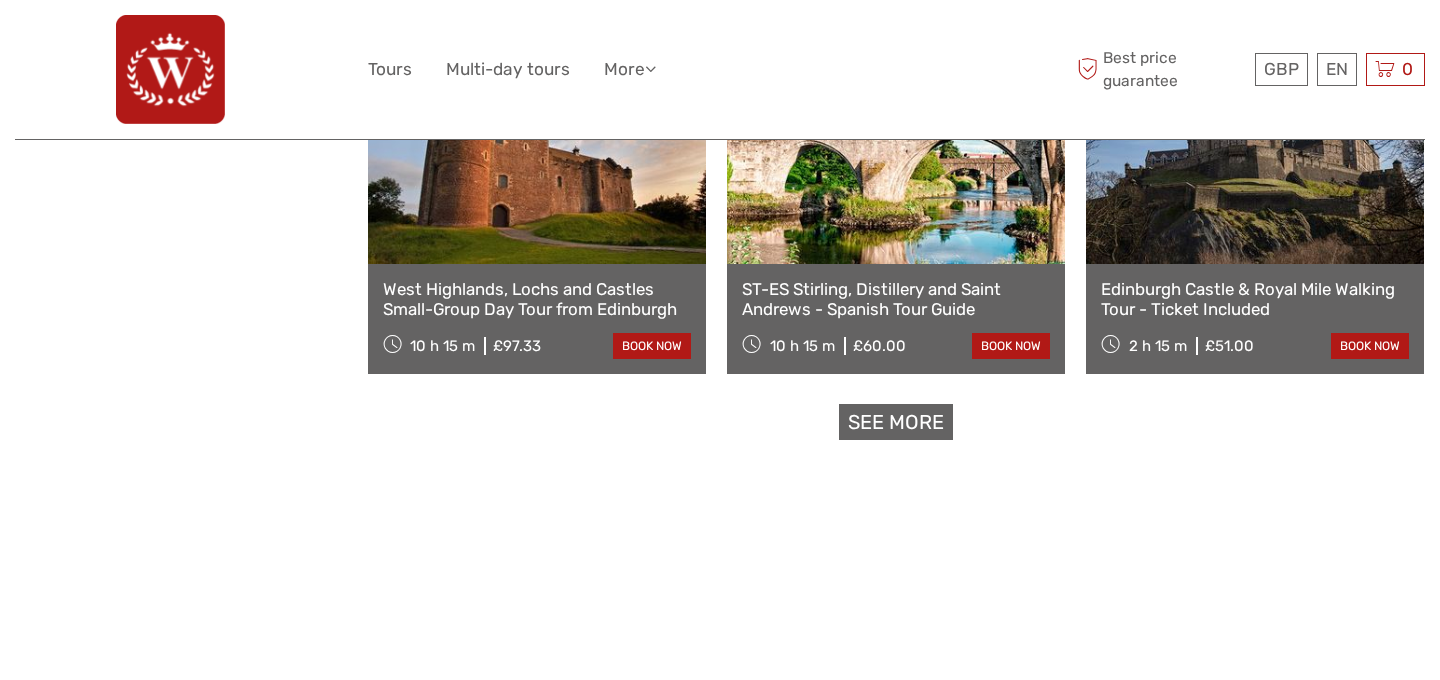 click on "See more" at bounding box center (896, 422) 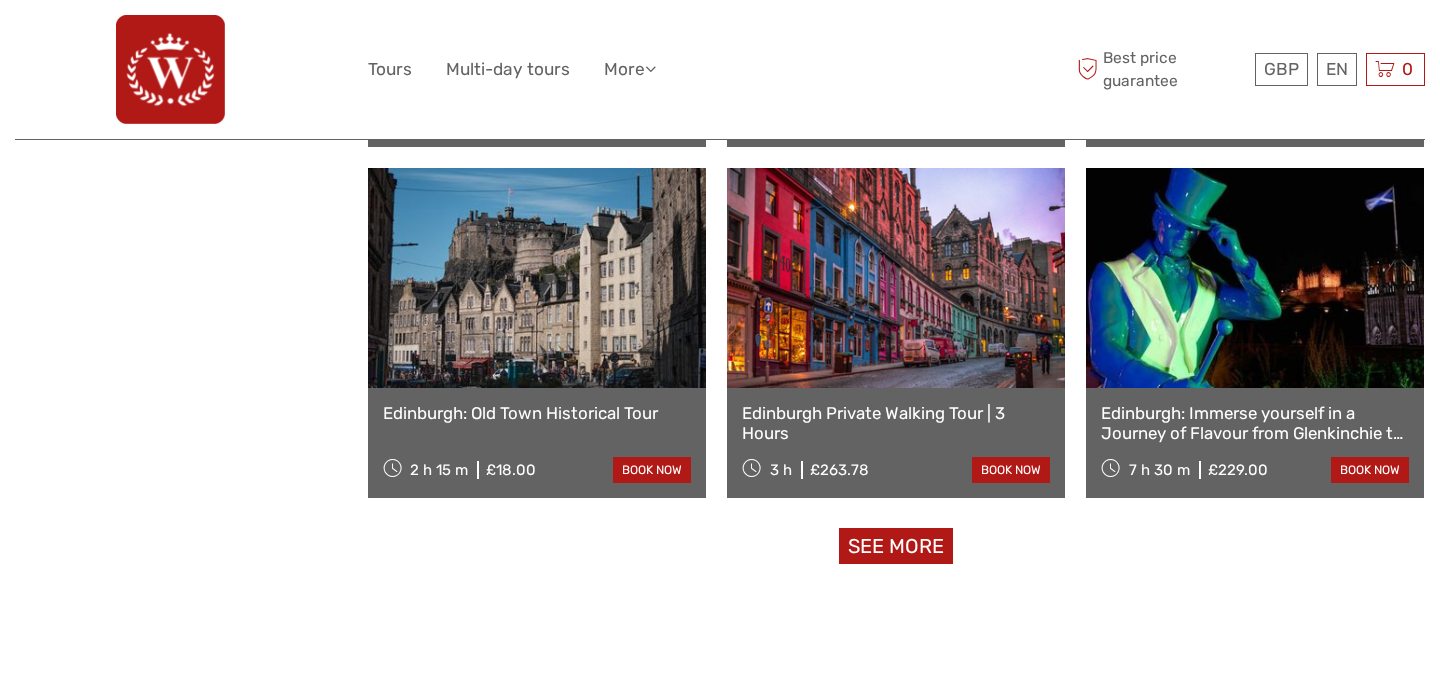 scroll, scrollTop: 4277, scrollLeft: 0, axis: vertical 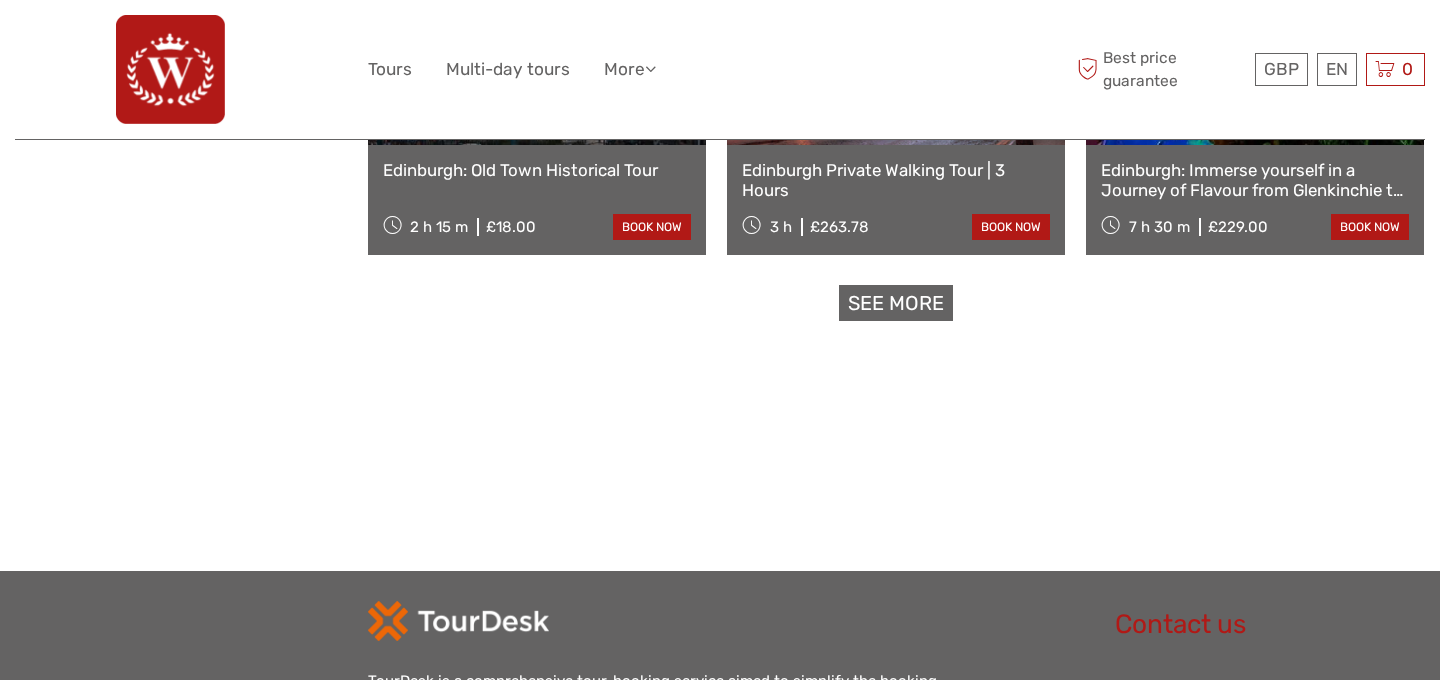 click on "See more" at bounding box center (896, 303) 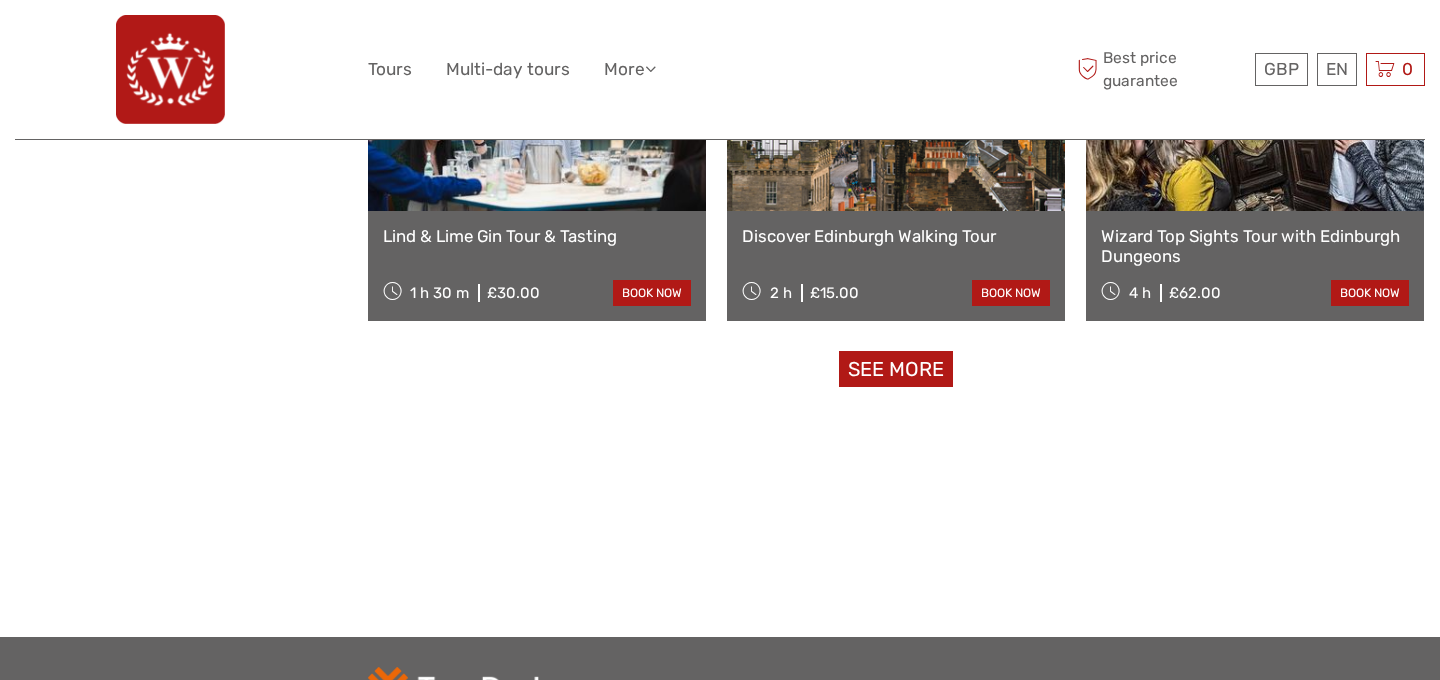 scroll, scrollTop: 6422, scrollLeft: 0, axis: vertical 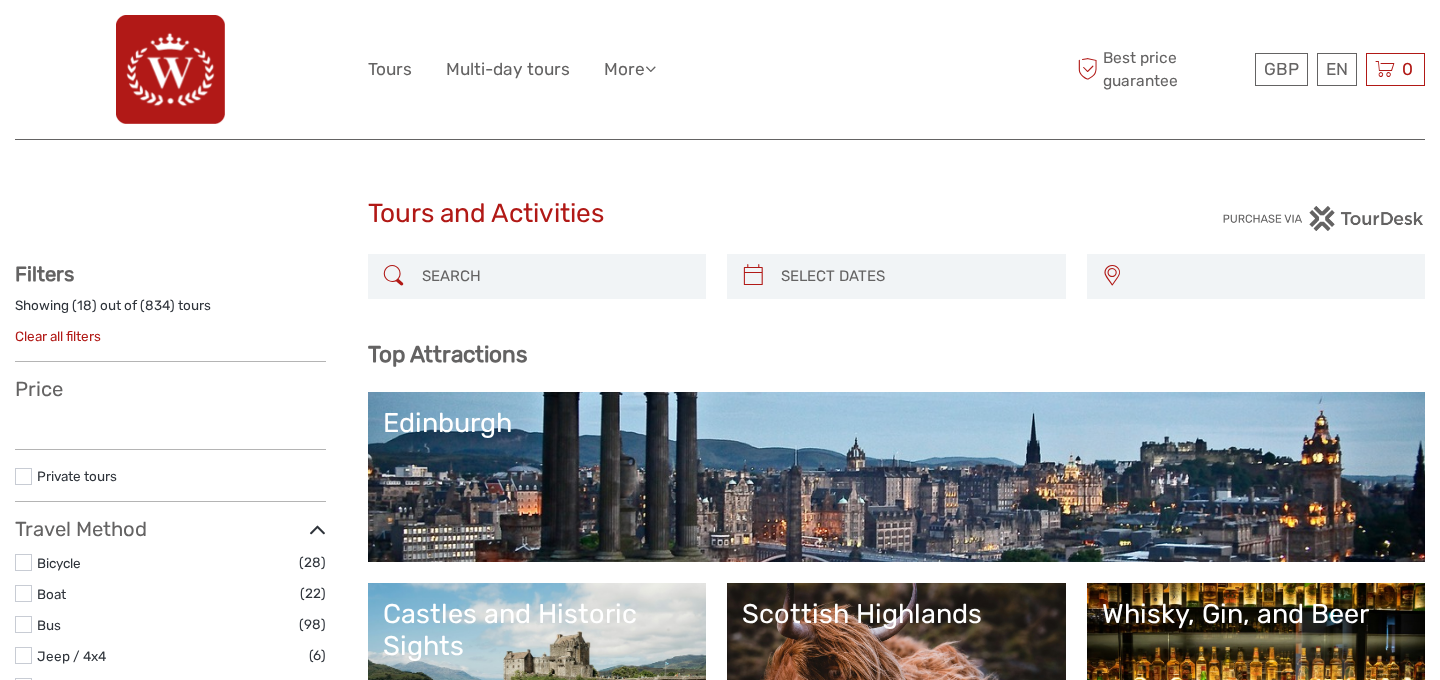 select 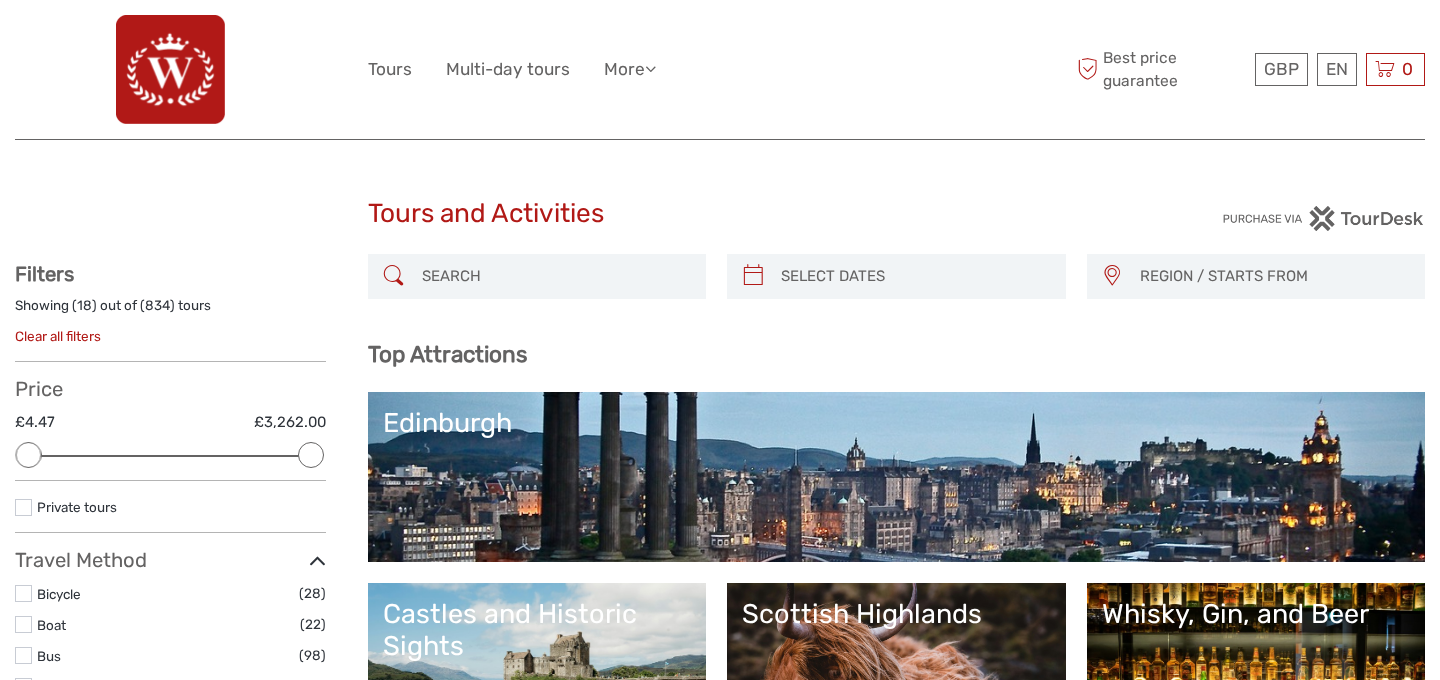 scroll, scrollTop: 0, scrollLeft: 0, axis: both 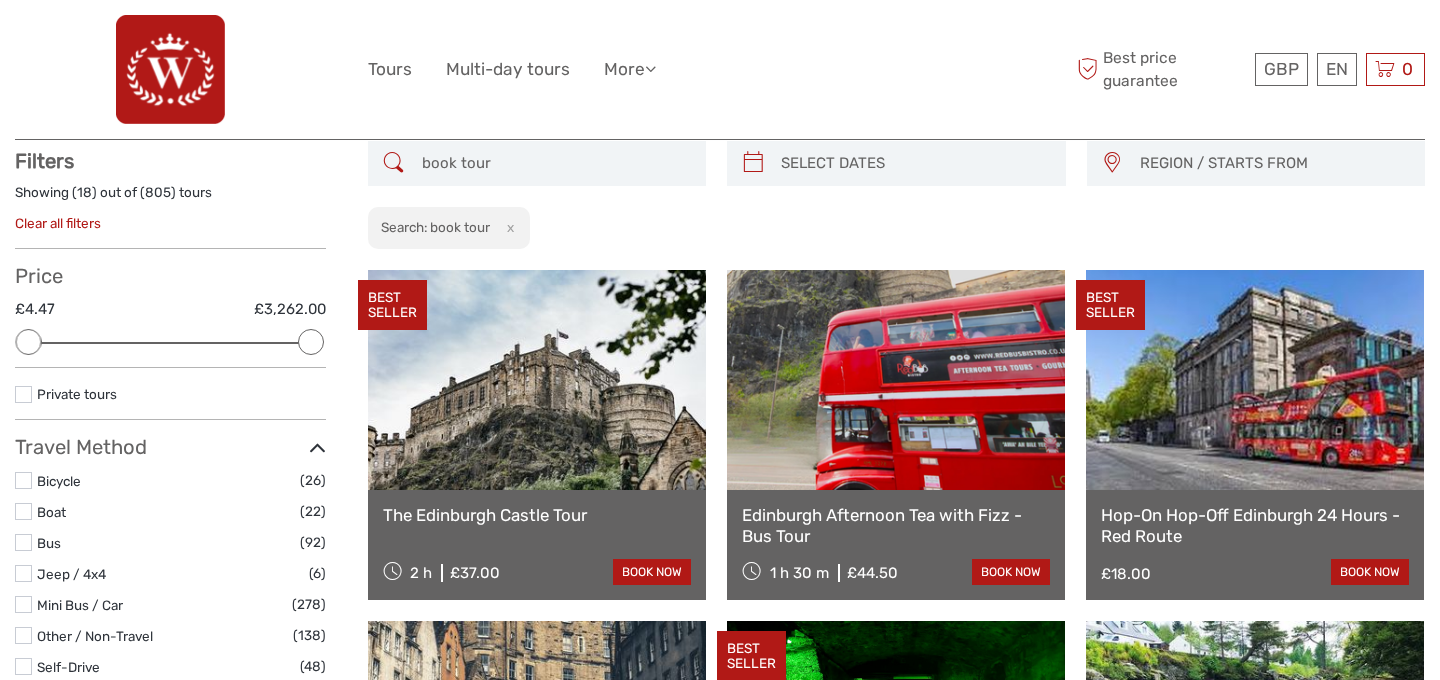 type on "book tour" 